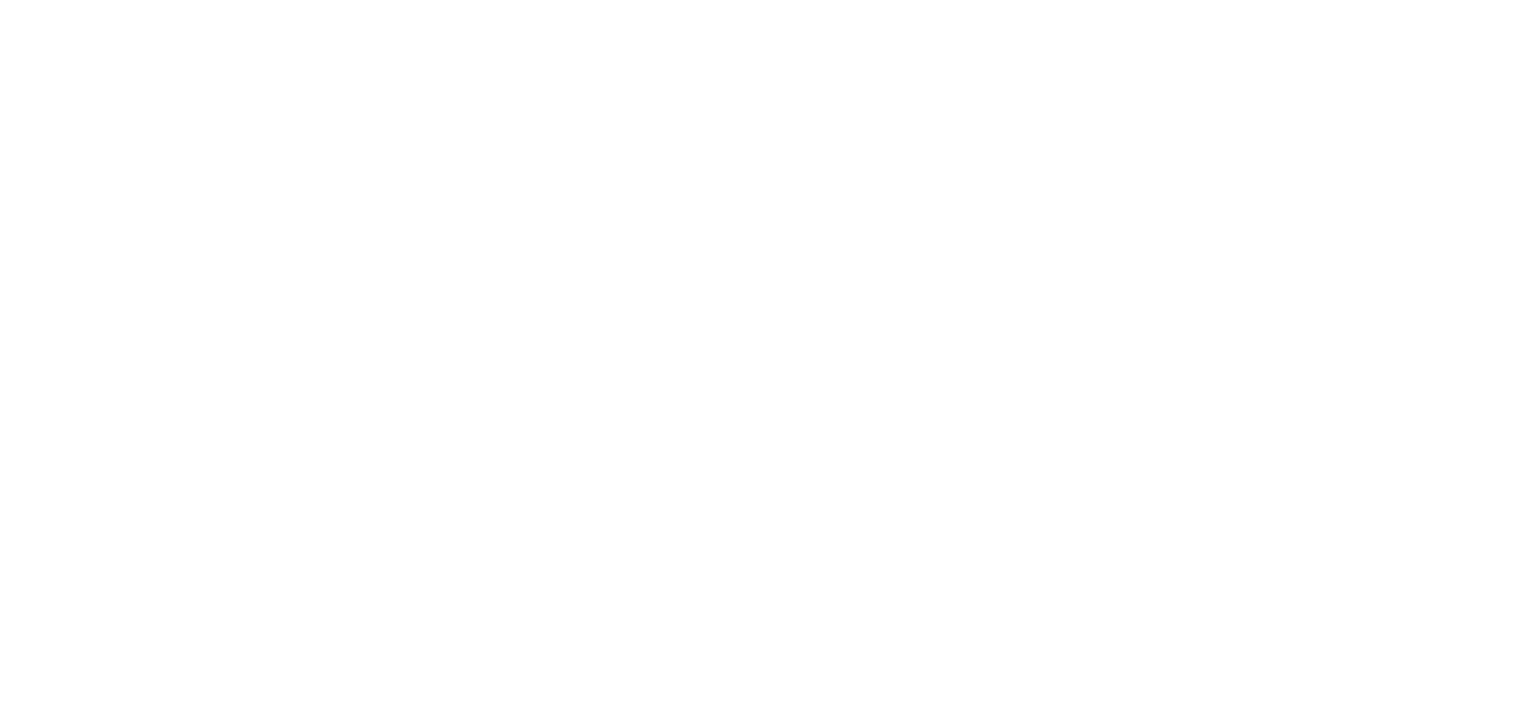 scroll, scrollTop: 0, scrollLeft: 0, axis: both 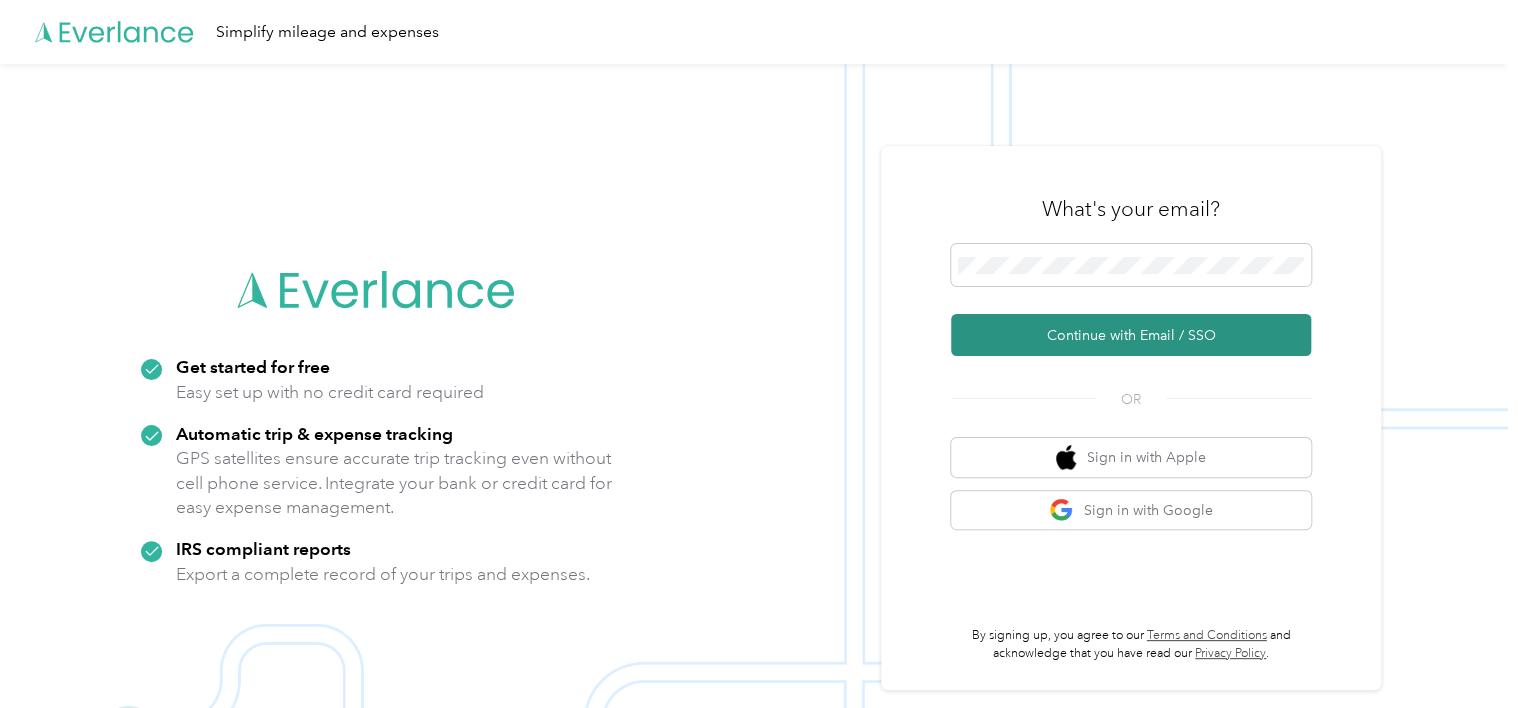 click on "Continue with Email / SSO" at bounding box center (1131, 335) 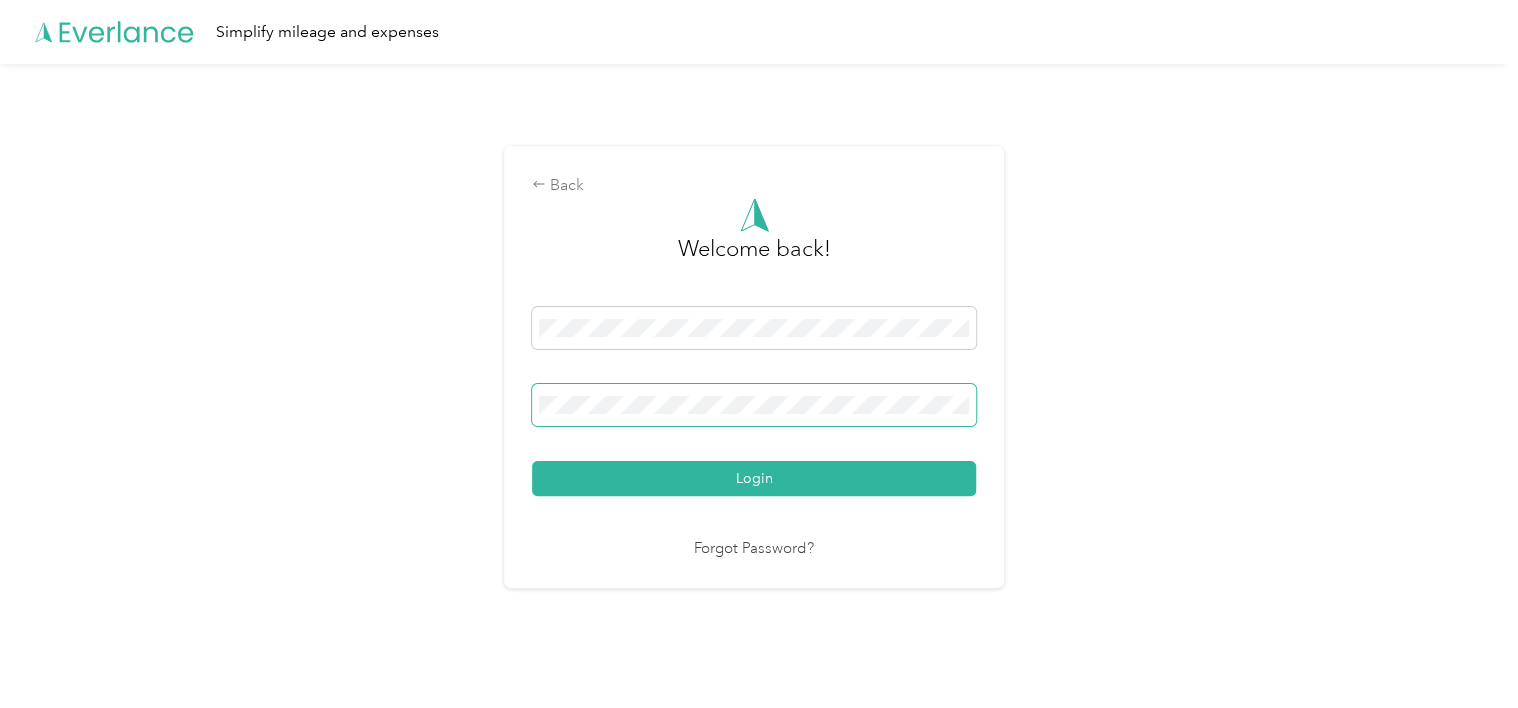 click on "Login" at bounding box center (754, 478) 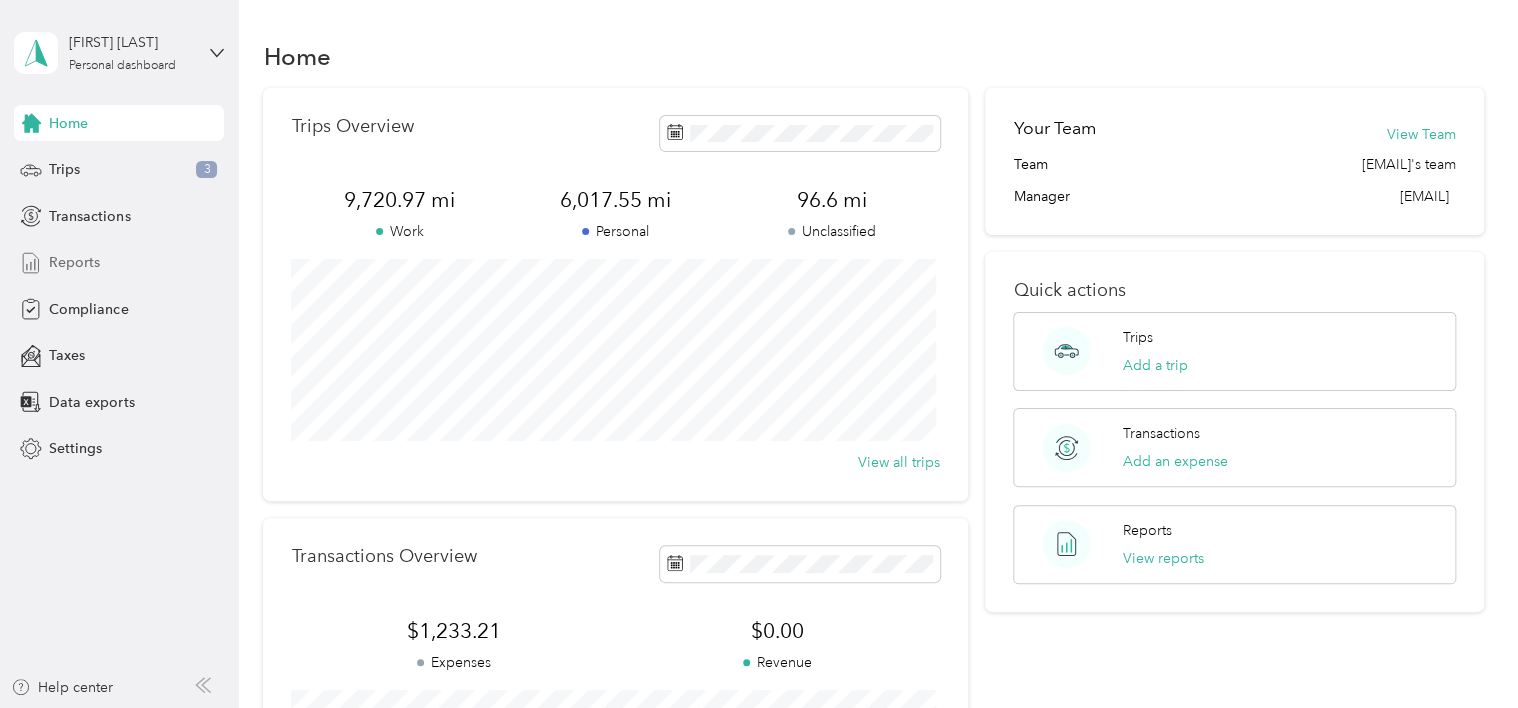 click on "Reports" at bounding box center [74, 262] 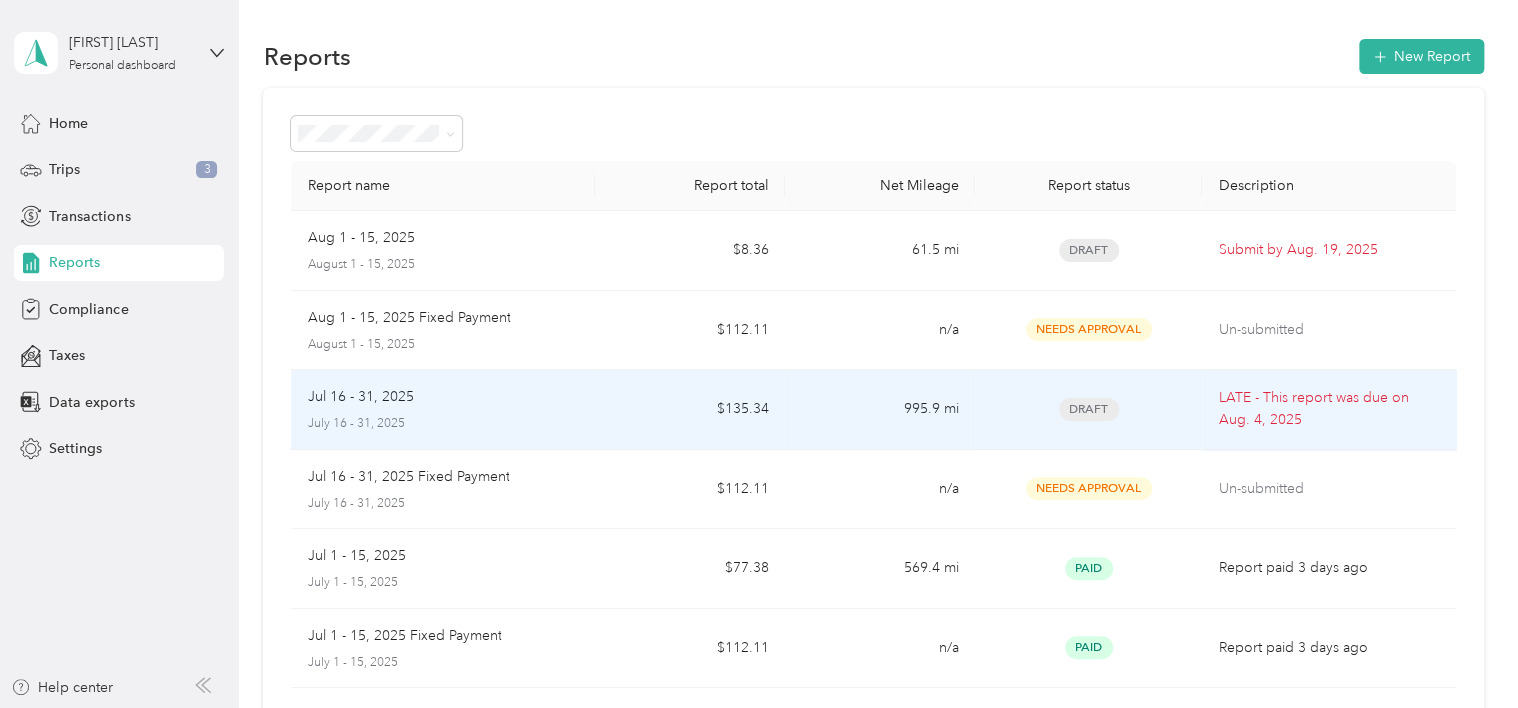 click on "Draft" at bounding box center [1089, 409] 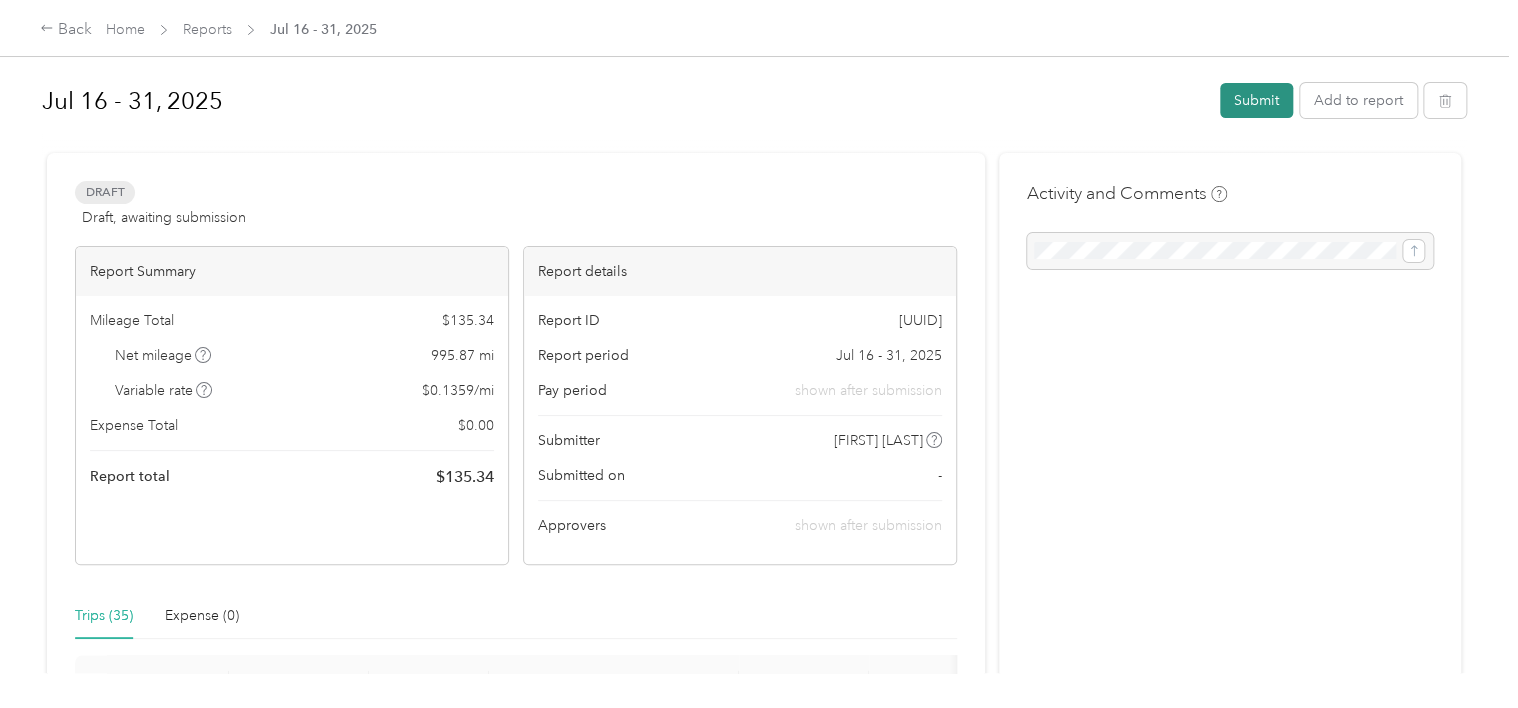 click on "Submit" at bounding box center [1256, 100] 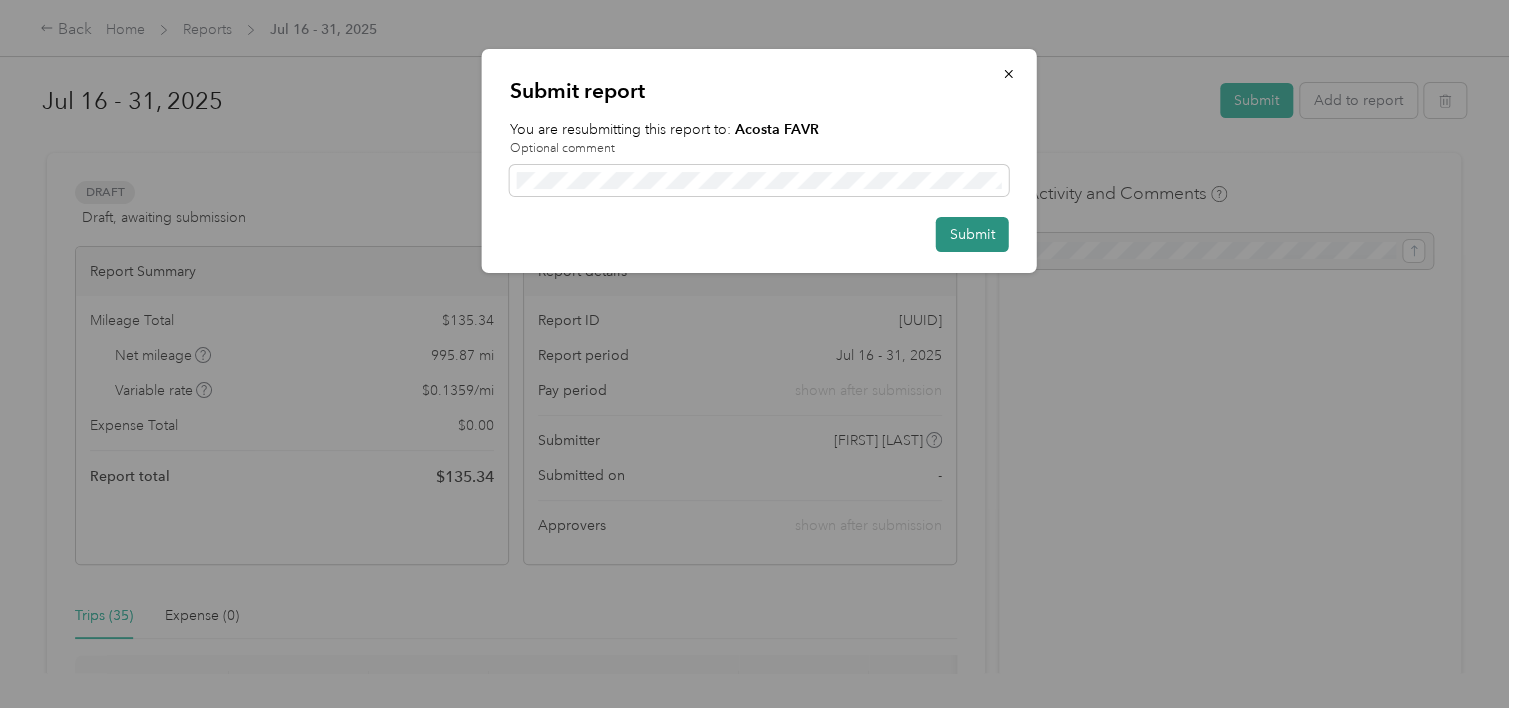 click on "Submit" at bounding box center (972, 234) 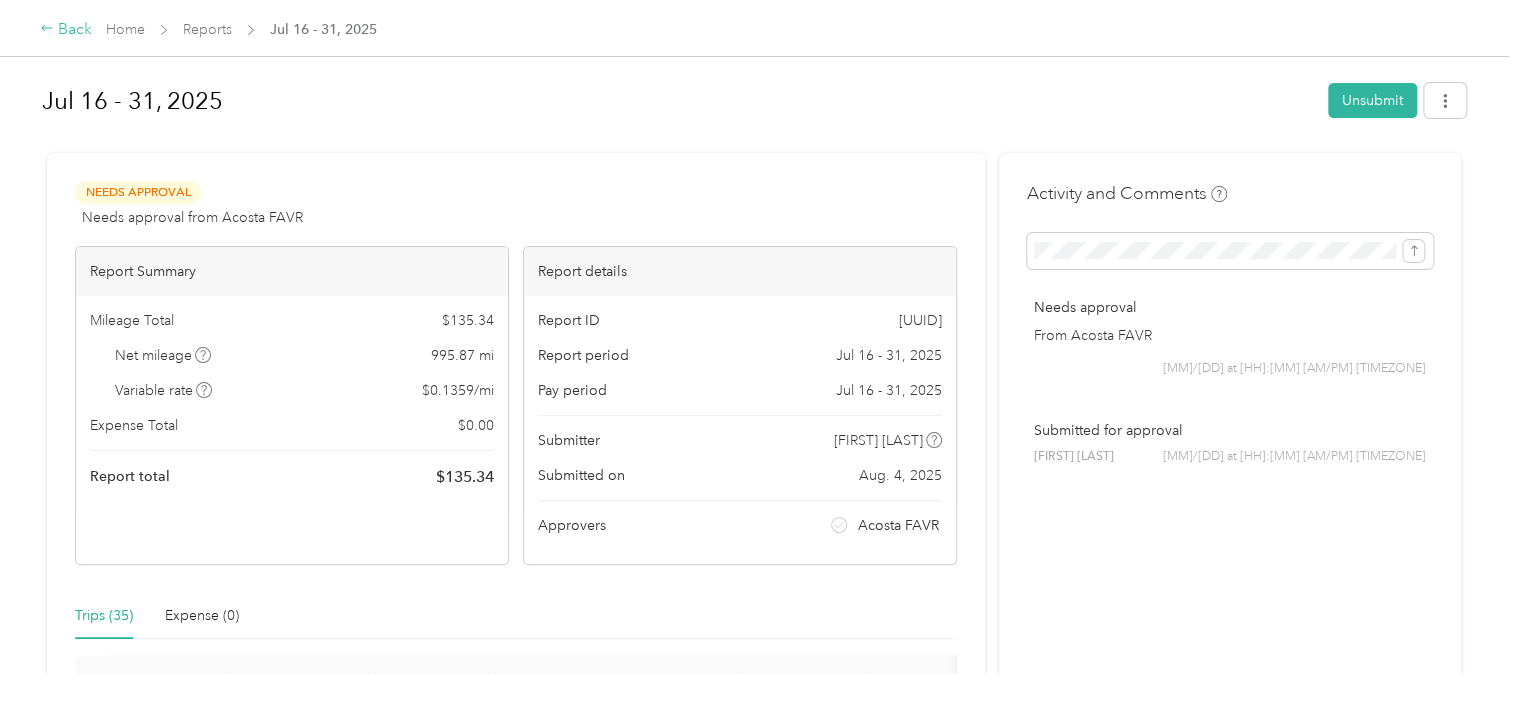 click 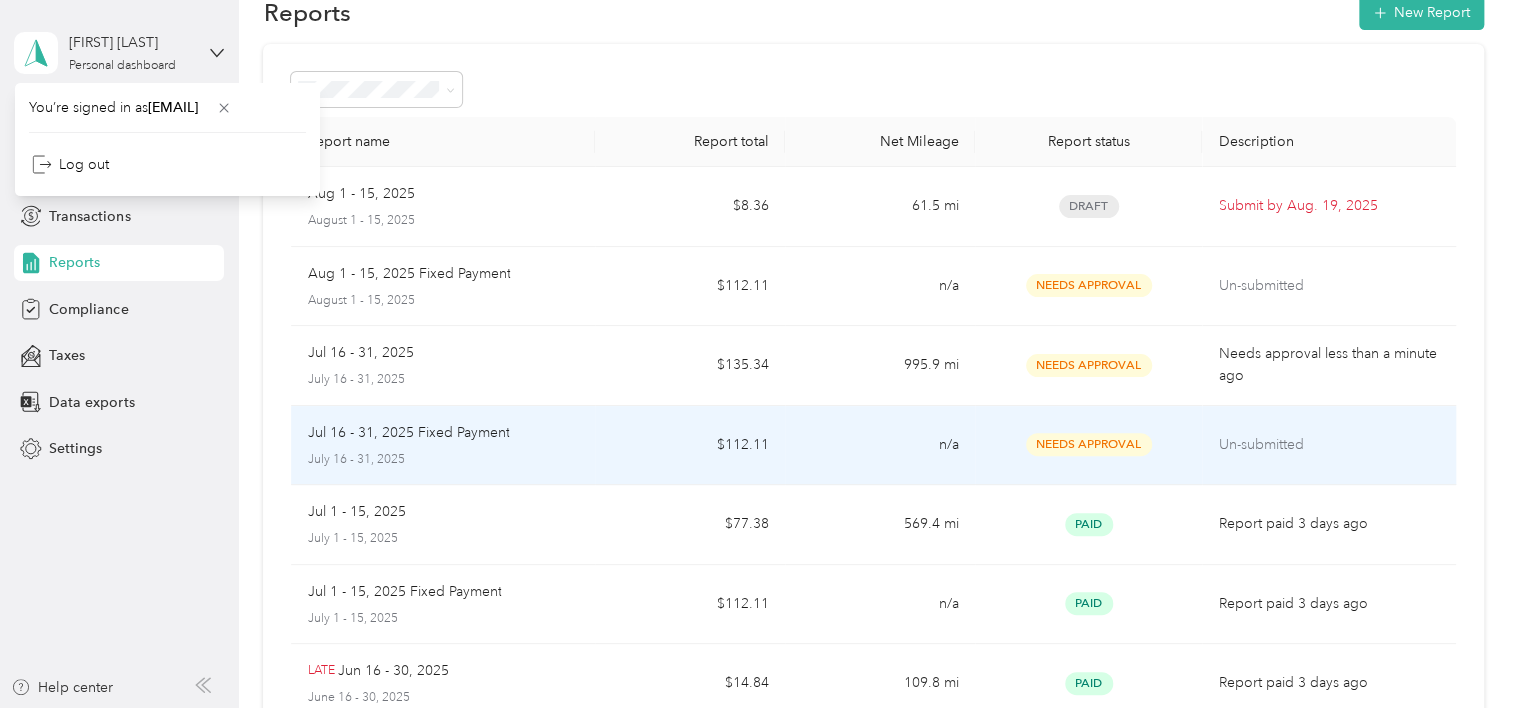 scroll, scrollTop: 0, scrollLeft: 0, axis: both 